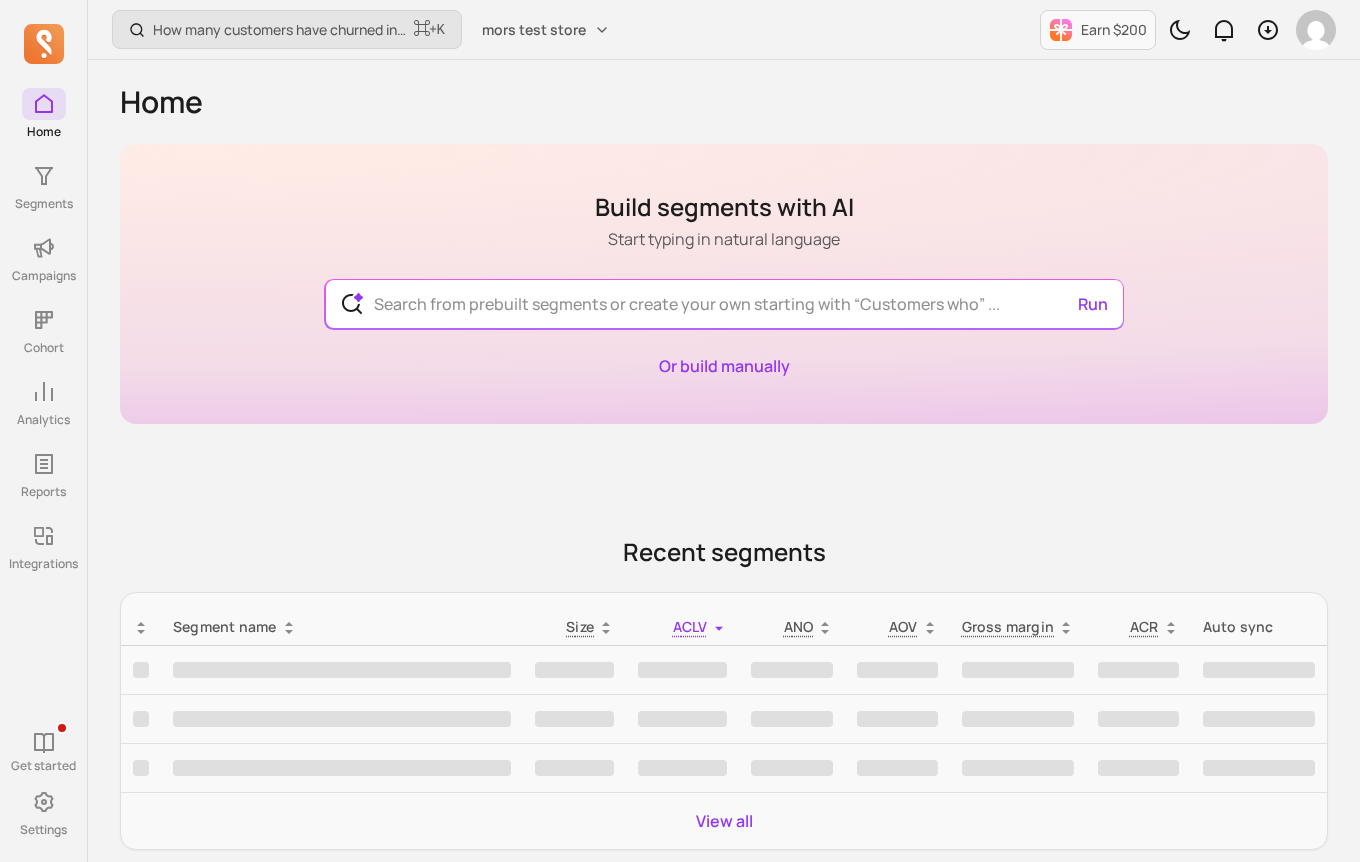scroll, scrollTop: 0, scrollLeft: 0, axis: both 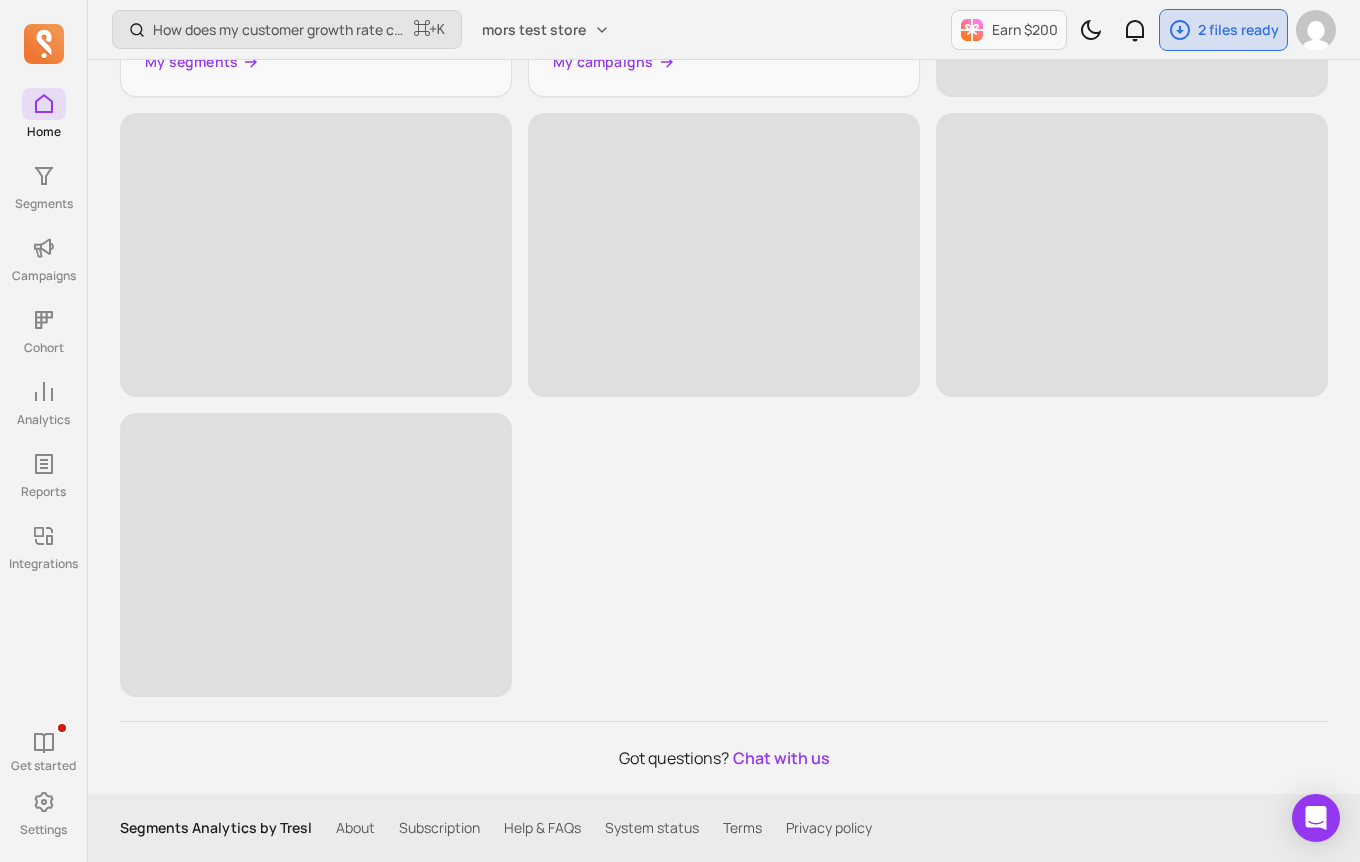 click on "Terms" at bounding box center [742, 828] 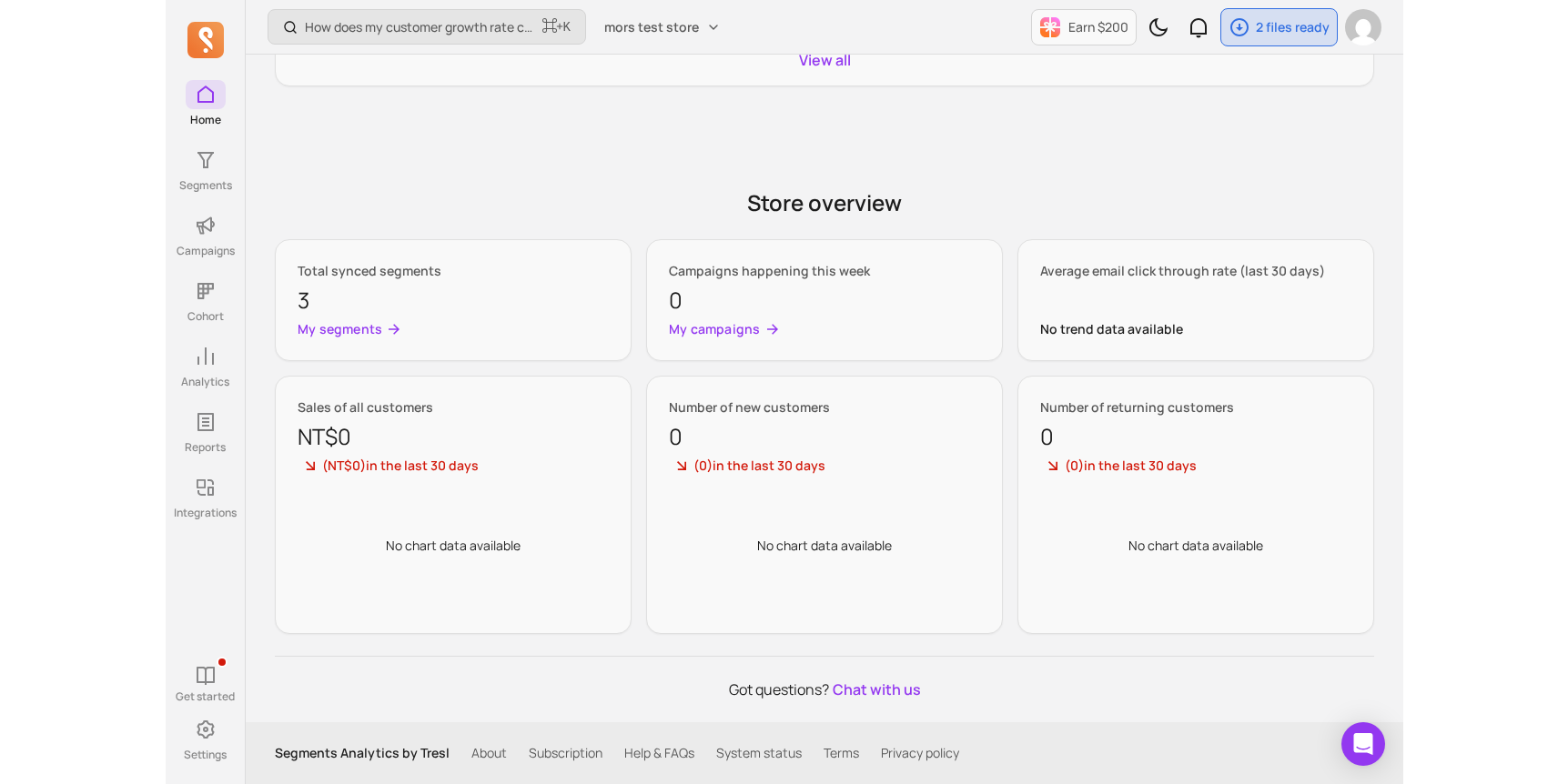 scroll, scrollTop: 709, scrollLeft: 0, axis: vertical 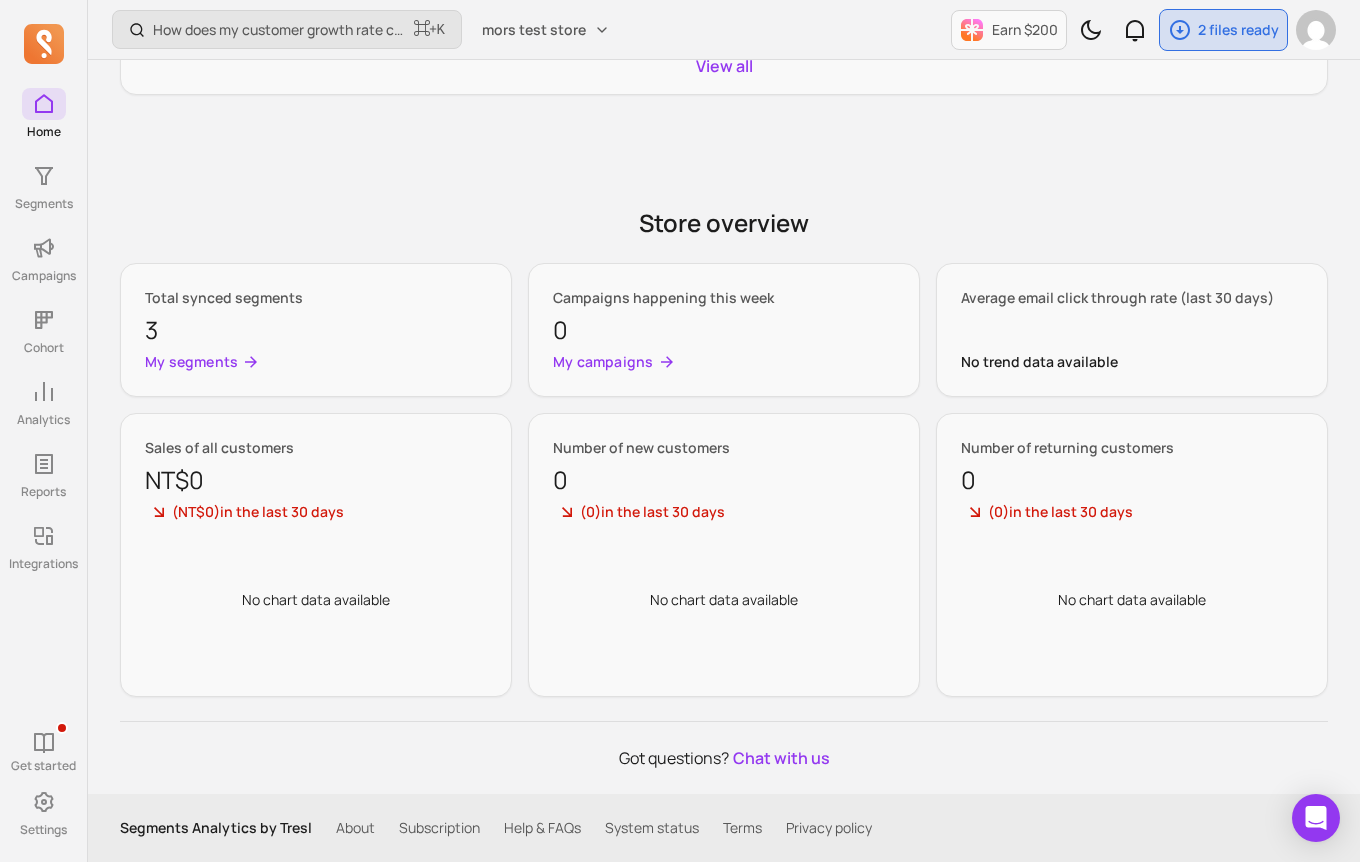 click on "Privacy policy" at bounding box center (829, 828) 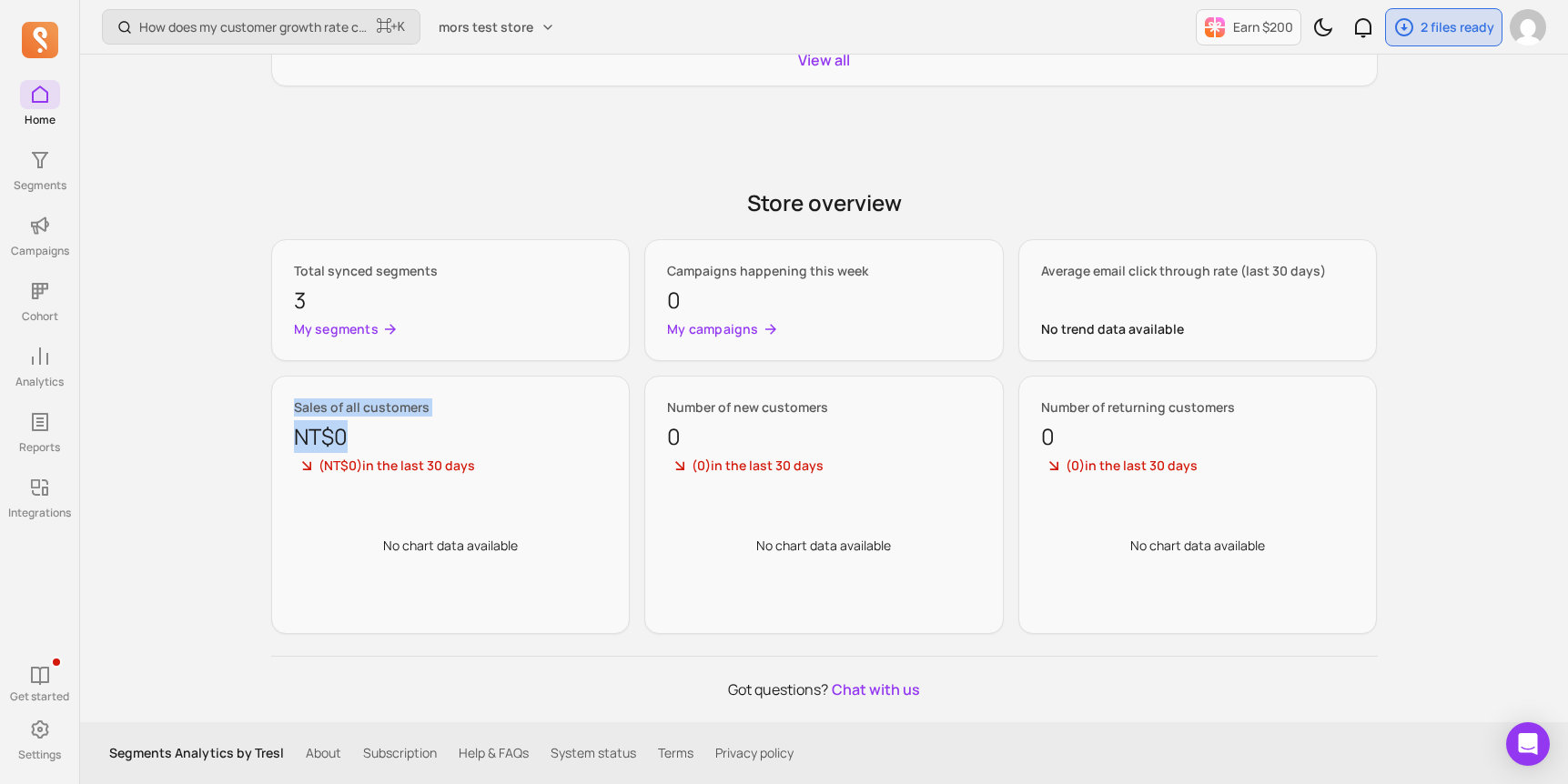 drag, startPoint x: 429, startPoint y: 397, endPoint x: 429, endPoint y: 471, distance: 74 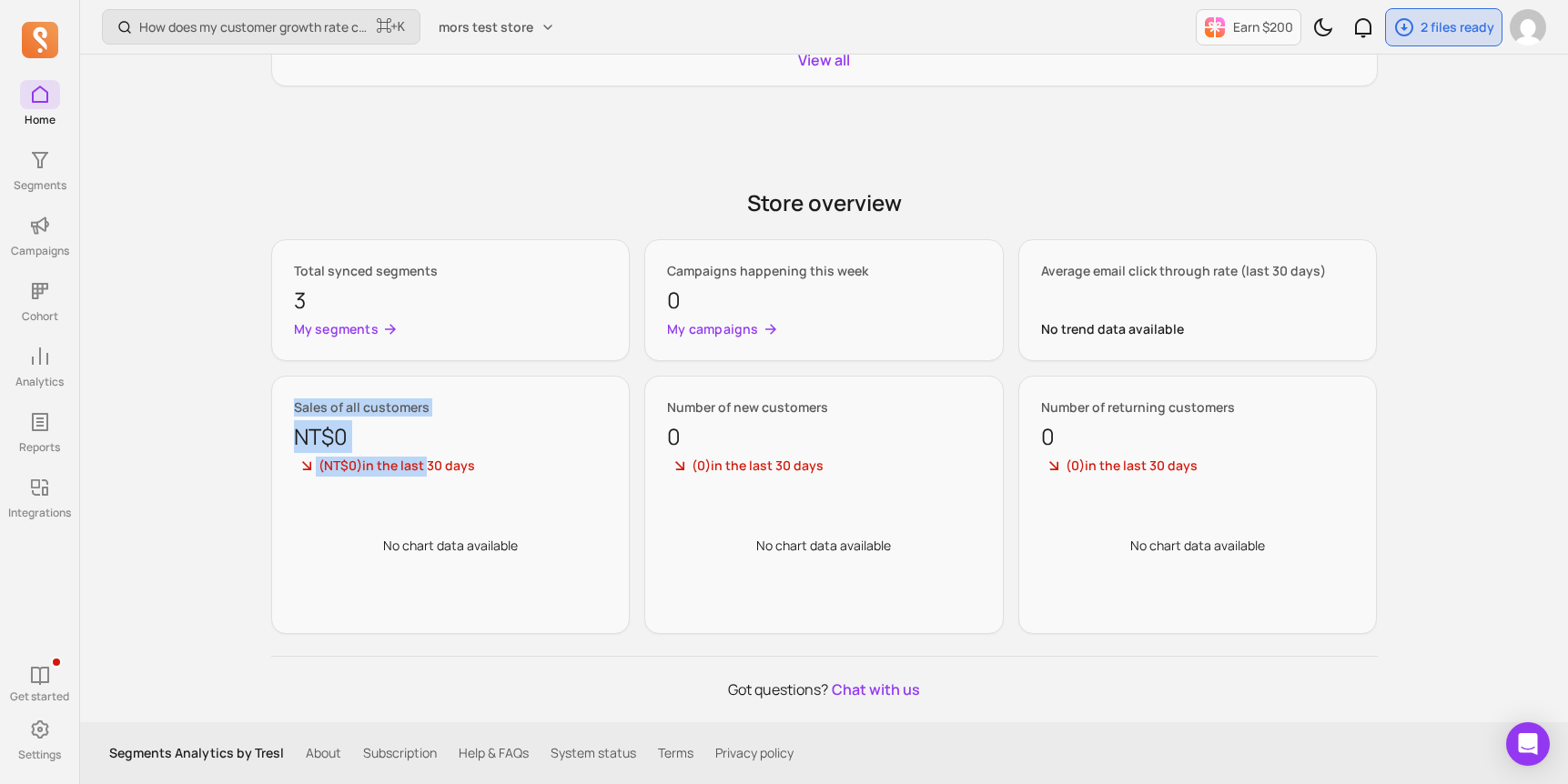 click on "( NT$0 )  in the last 30 days" at bounding box center [450, 467] 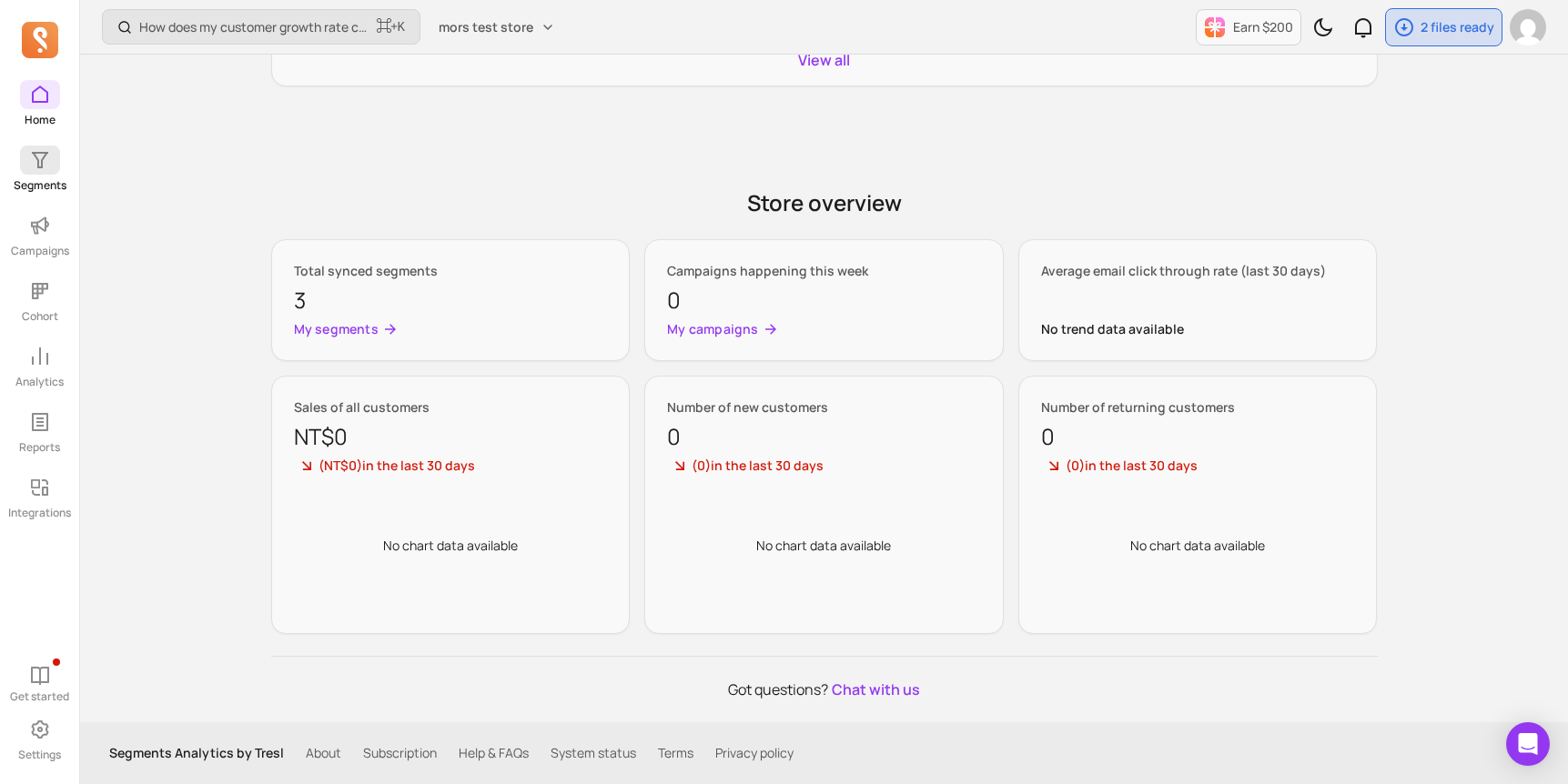 click at bounding box center (40, 160) 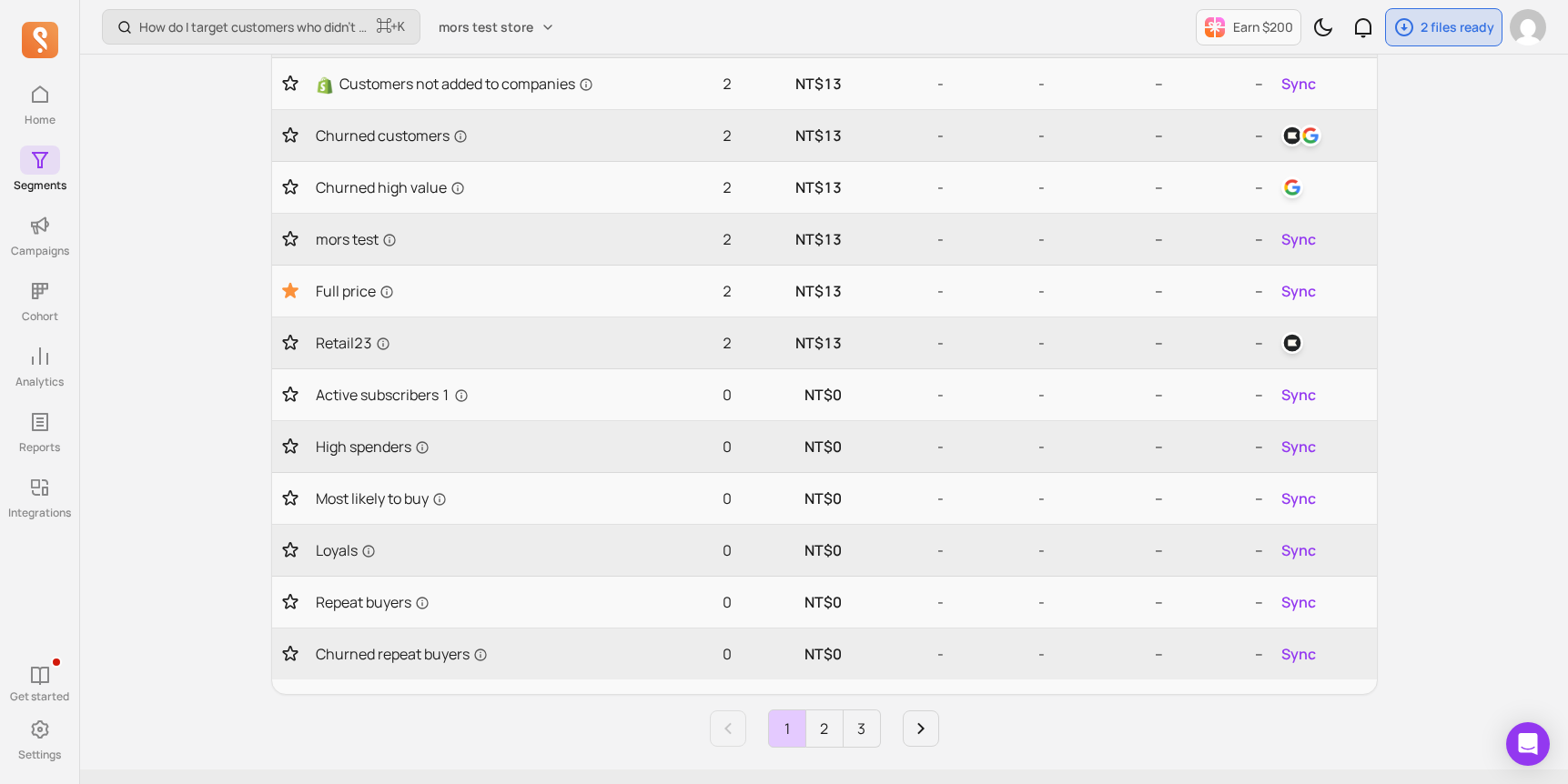scroll, scrollTop: 0, scrollLeft: 0, axis: both 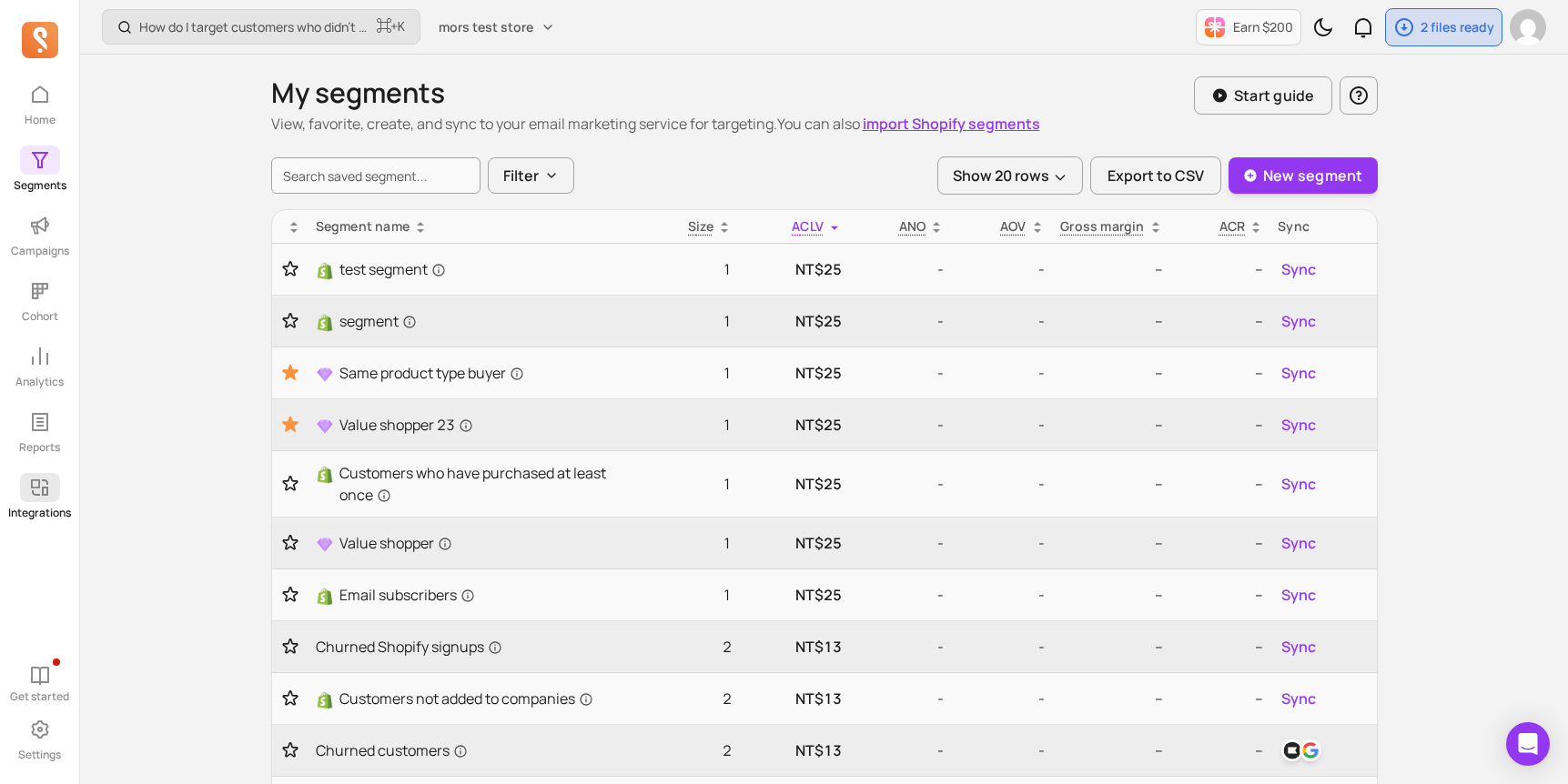 click on "Integrations" at bounding box center (39, 497) 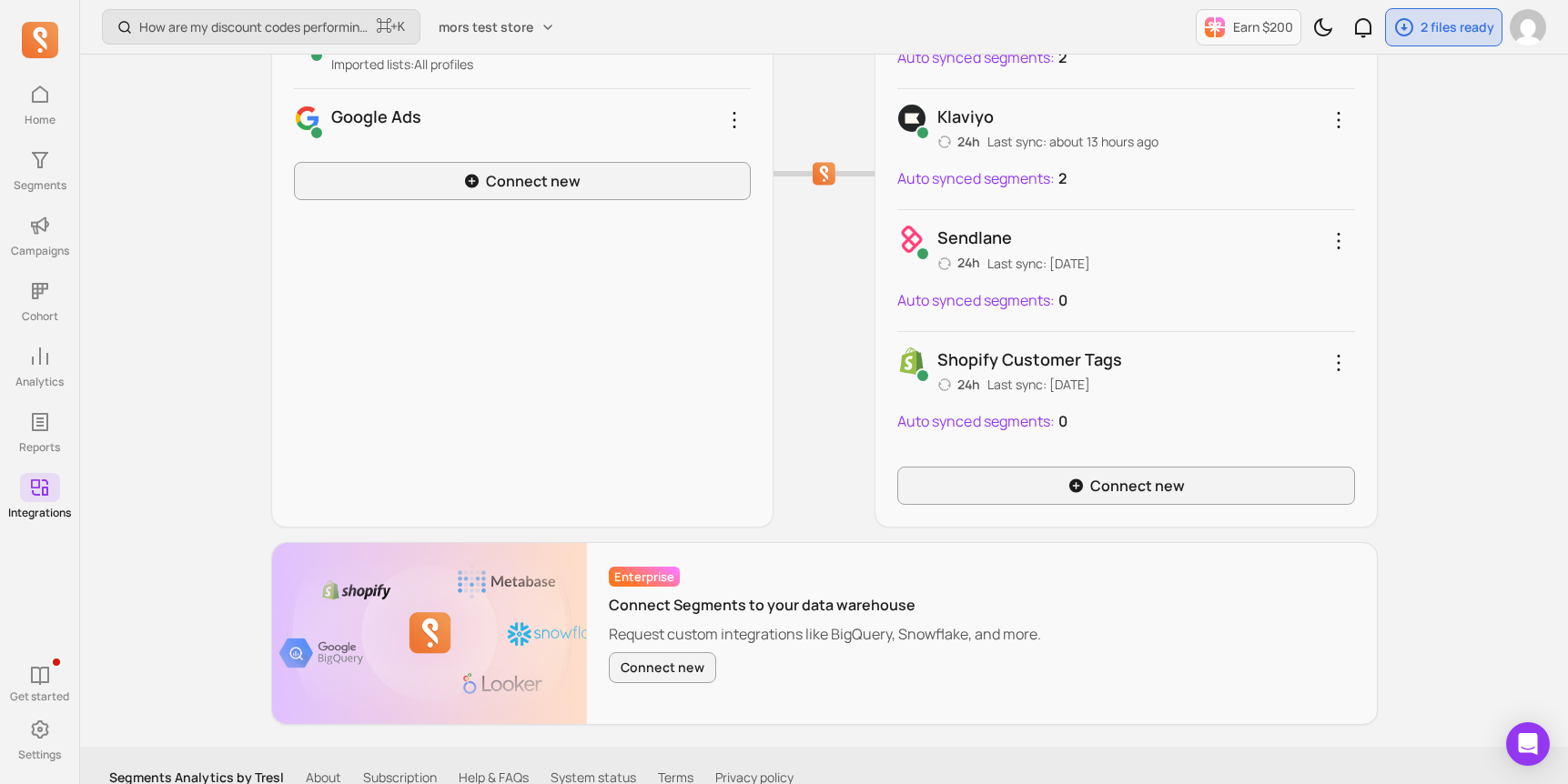 scroll, scrollTop: 527, scrollLeft: 0, axis: vertical 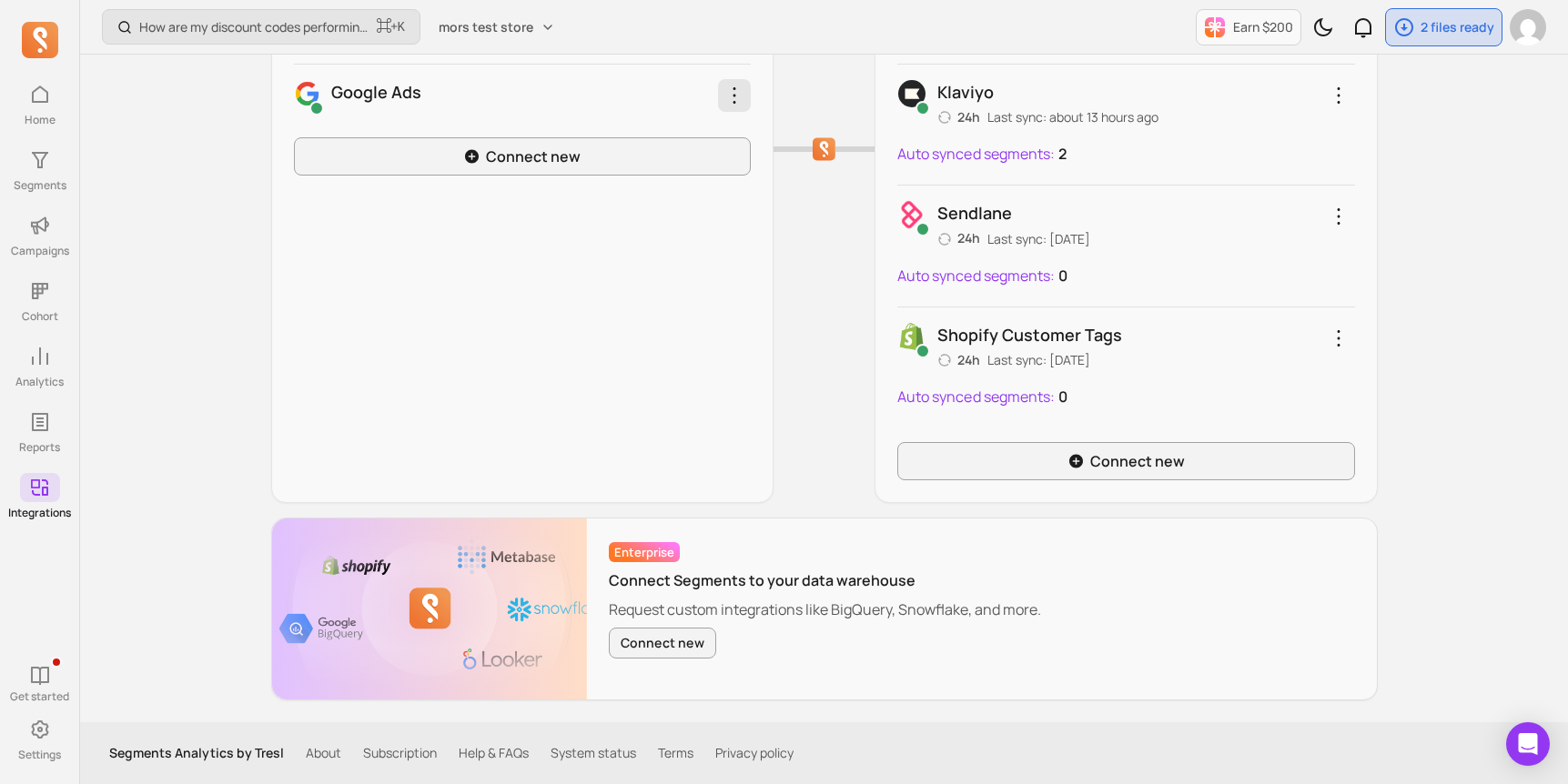 click at bounding box center (734, 95) 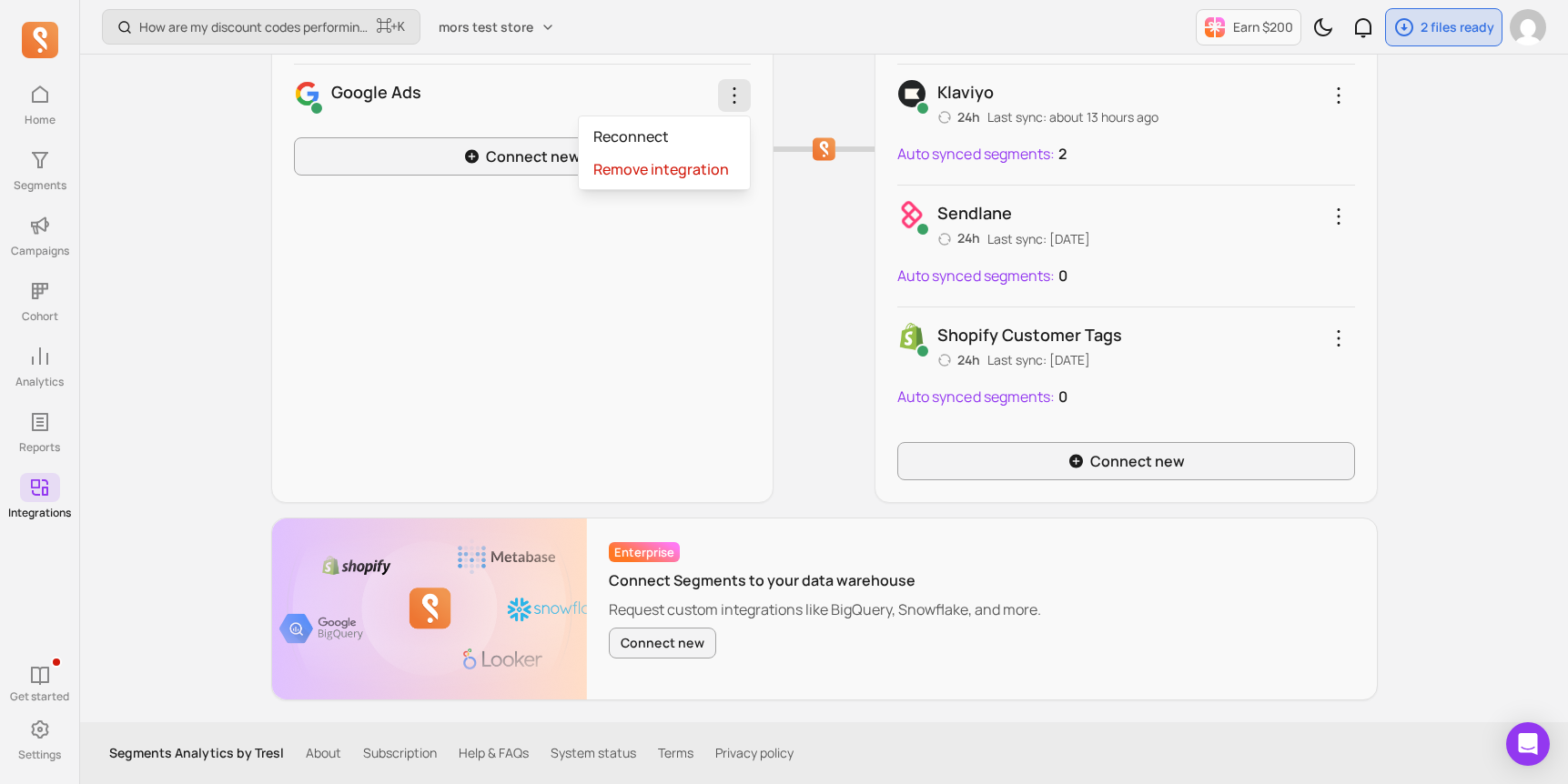 click at bounding box center (734, 95) 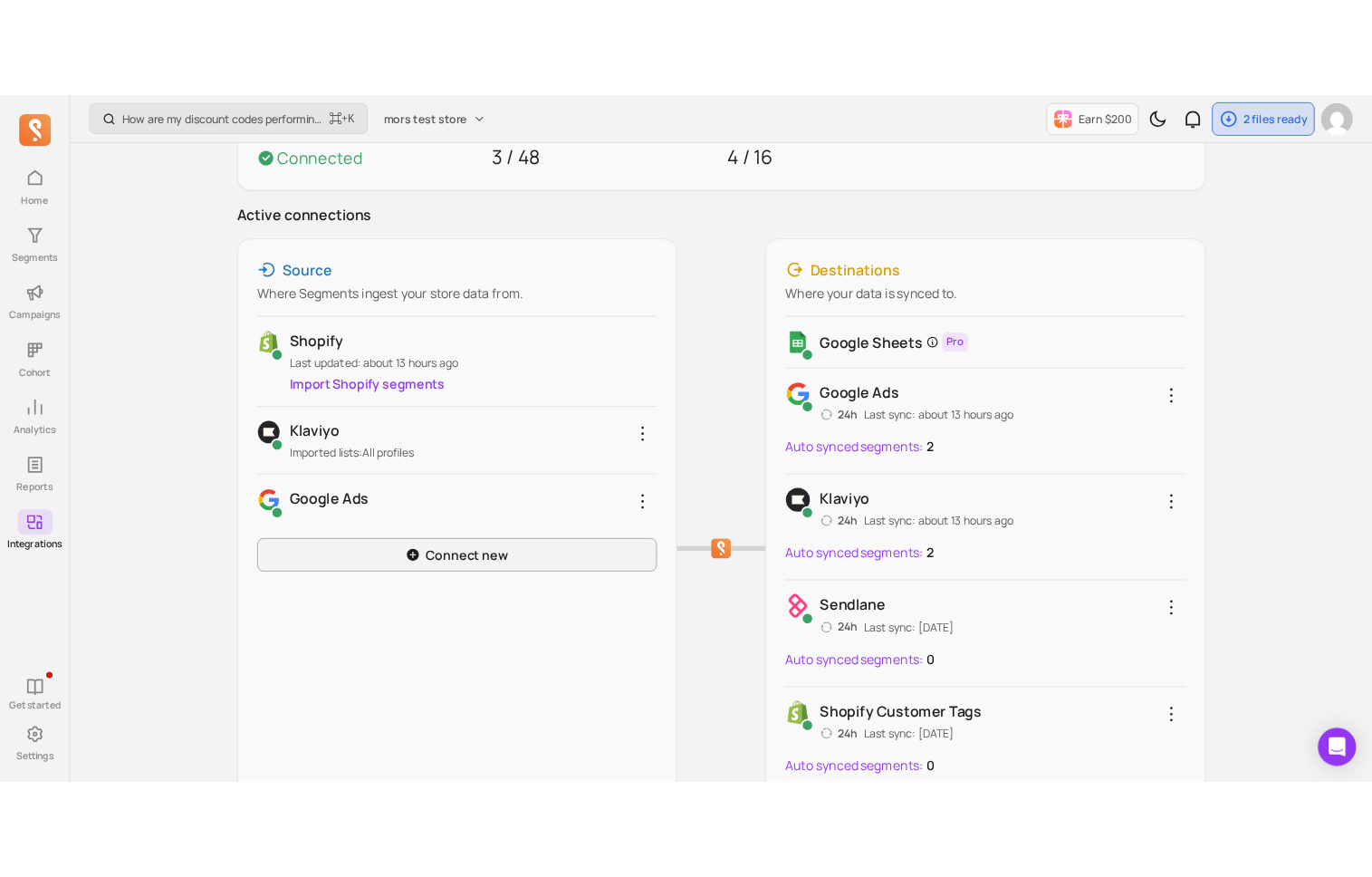scroll, scrollTop: 0, scrollLeft: 0, axis: both 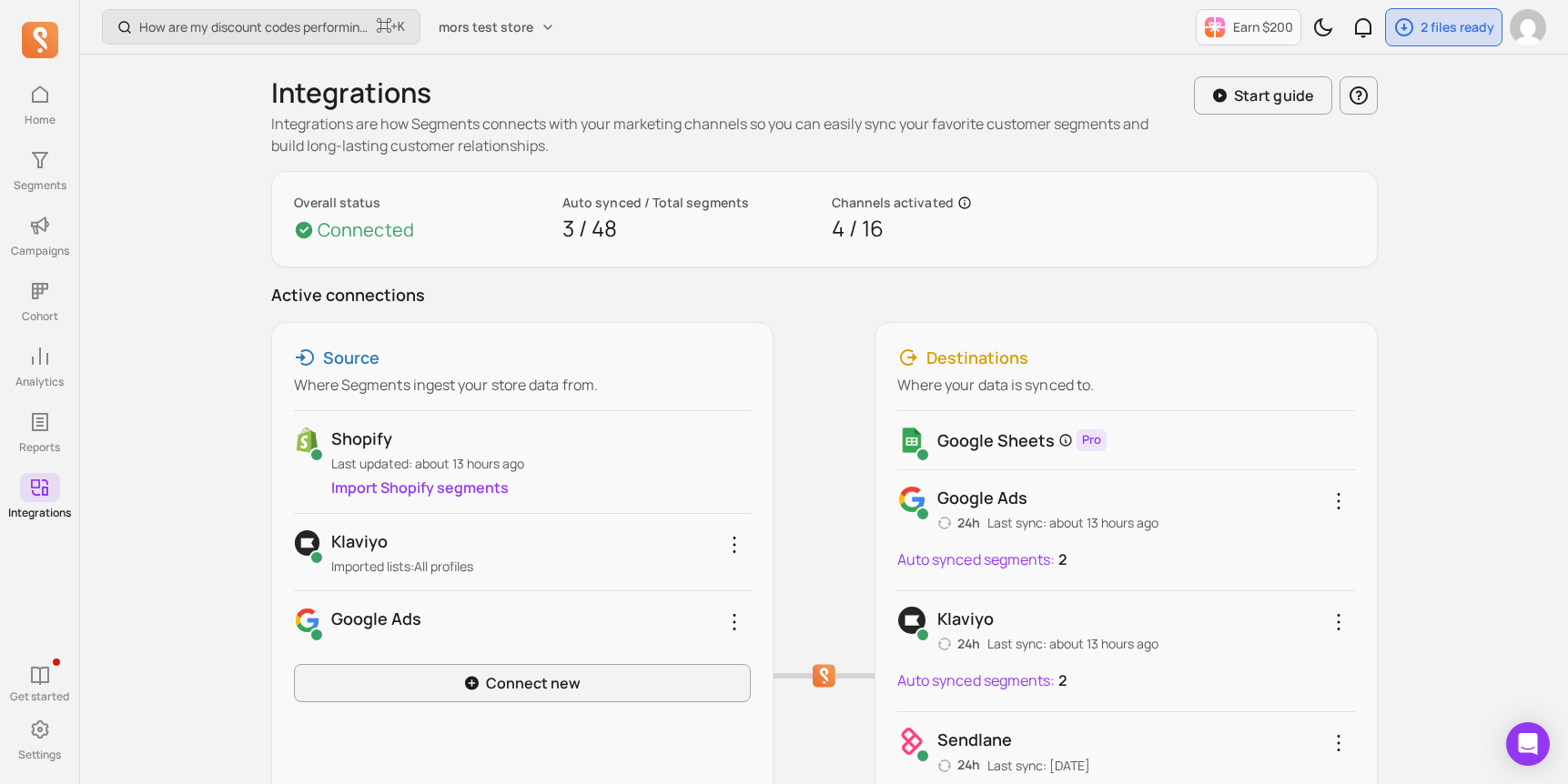 drag, startPoint x: 361, startPoint y: 222, endPoint x: 379, endPoint y: 222, distance: 18 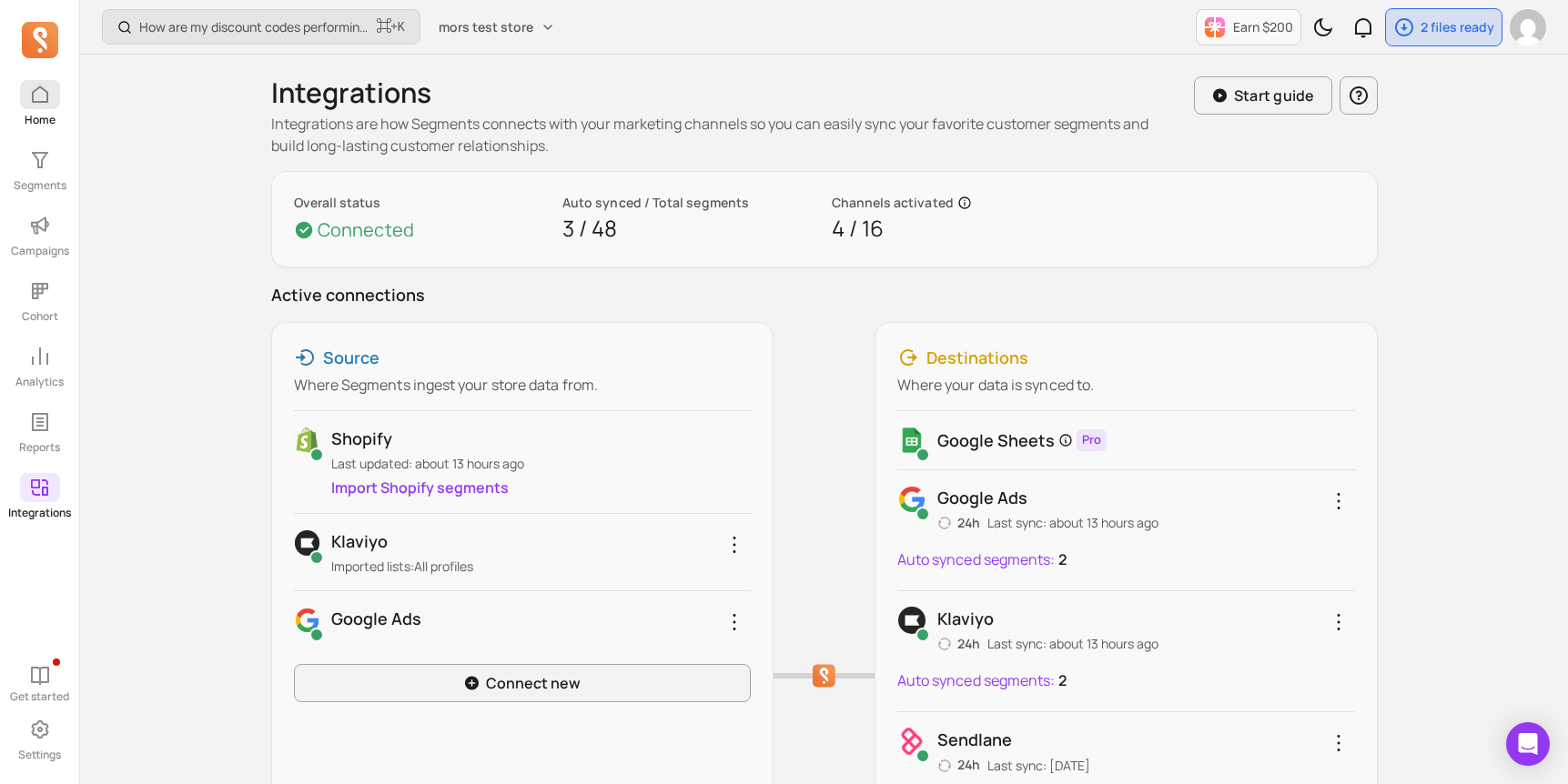 click on "Home" at bounding box center [39, 104] 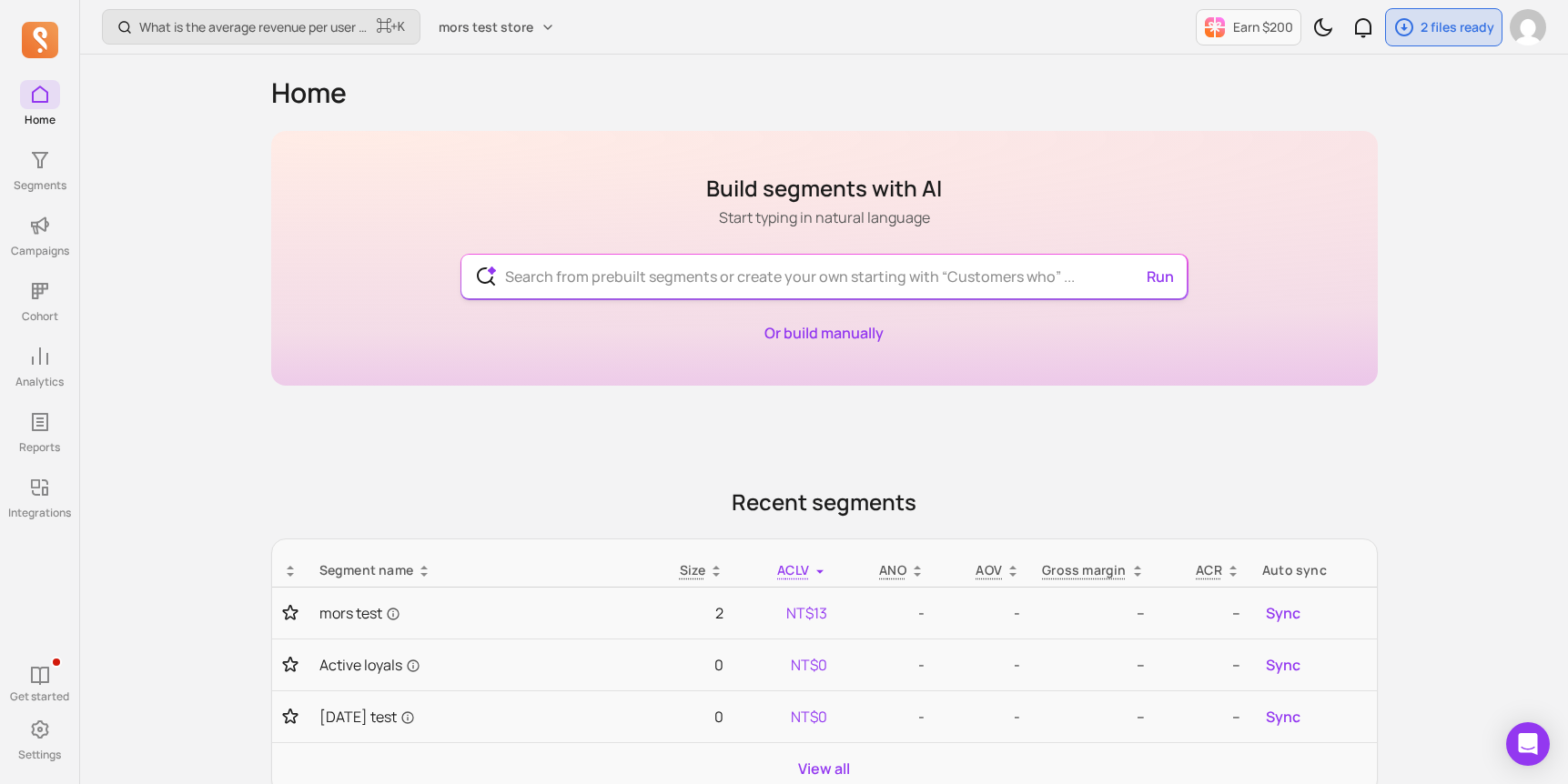 click at bounding box center [824, 276] 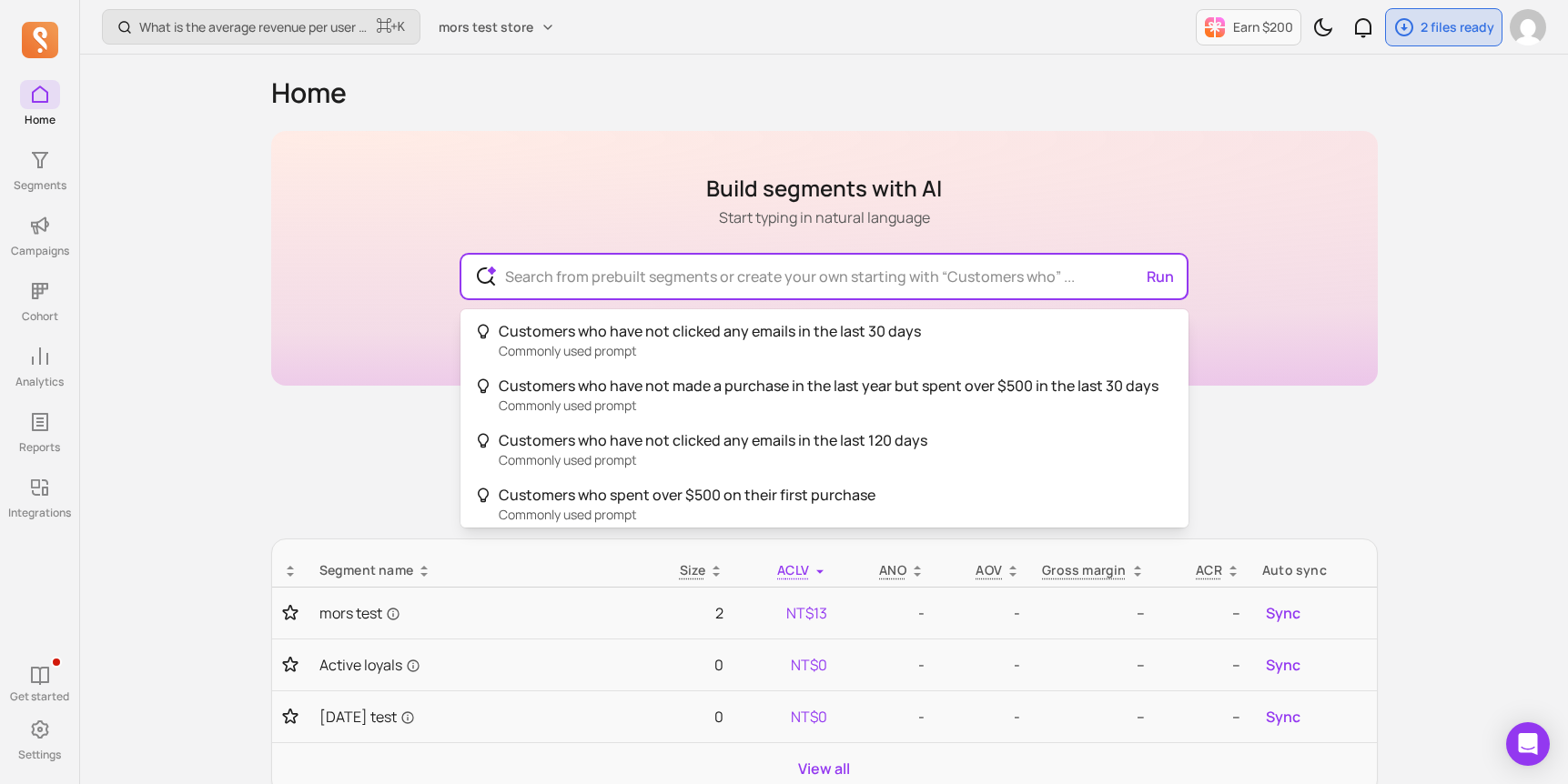 click on "Build segments with AI Start typing in natural language Run Customers who have not clicked any emails in the last 30 days Commonly used prompt Customers who have not made a purchase in the last year but spent over $500 in the last 30 days Commonly used prompt Customers who have not clicked any emails in the last 120 days Commonly used prompt Customers who spent over $500 on their first purchase Commonly used prompt Customers who have not made a purchase in the last year but have clicked on an email in the last 90 days Commonly used prompt Customers who have not made a purchase in the last year but have clicked on an email in the last 30 days Commonly used prompt Customers who have not made a purchase in the last year but spent over $500 in the last 90 days Commonly used prompt Customers who started checkouts but did not complete the purchase in the last 90 days Commonly used prompt Customers who spent over $300 in the last year Commonly used prompt Customers who clicked an email in the last 90 days segment" at bounding box center [824, 258] 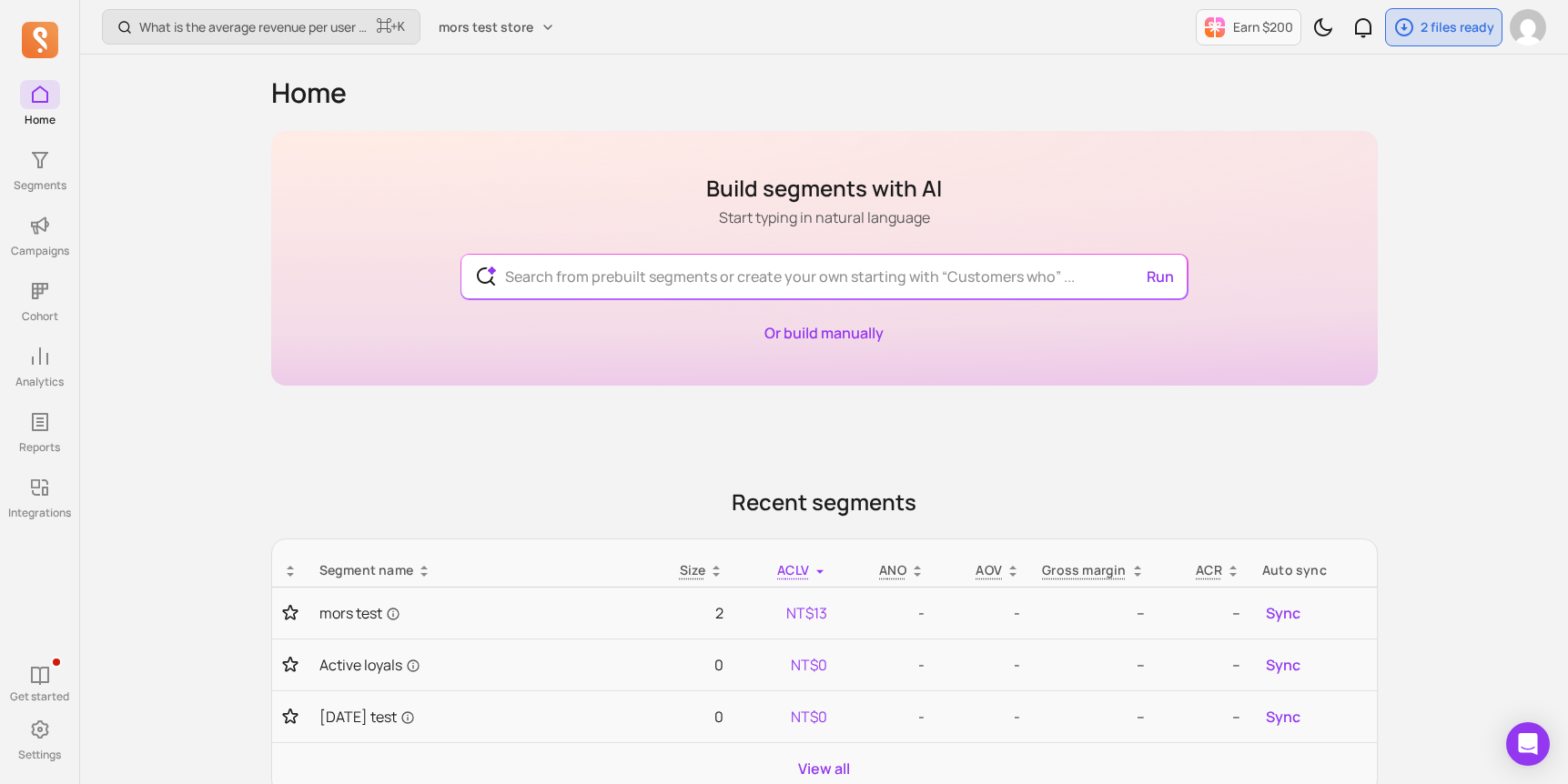 click on "Or build manually" at bounding box center (824, 333) 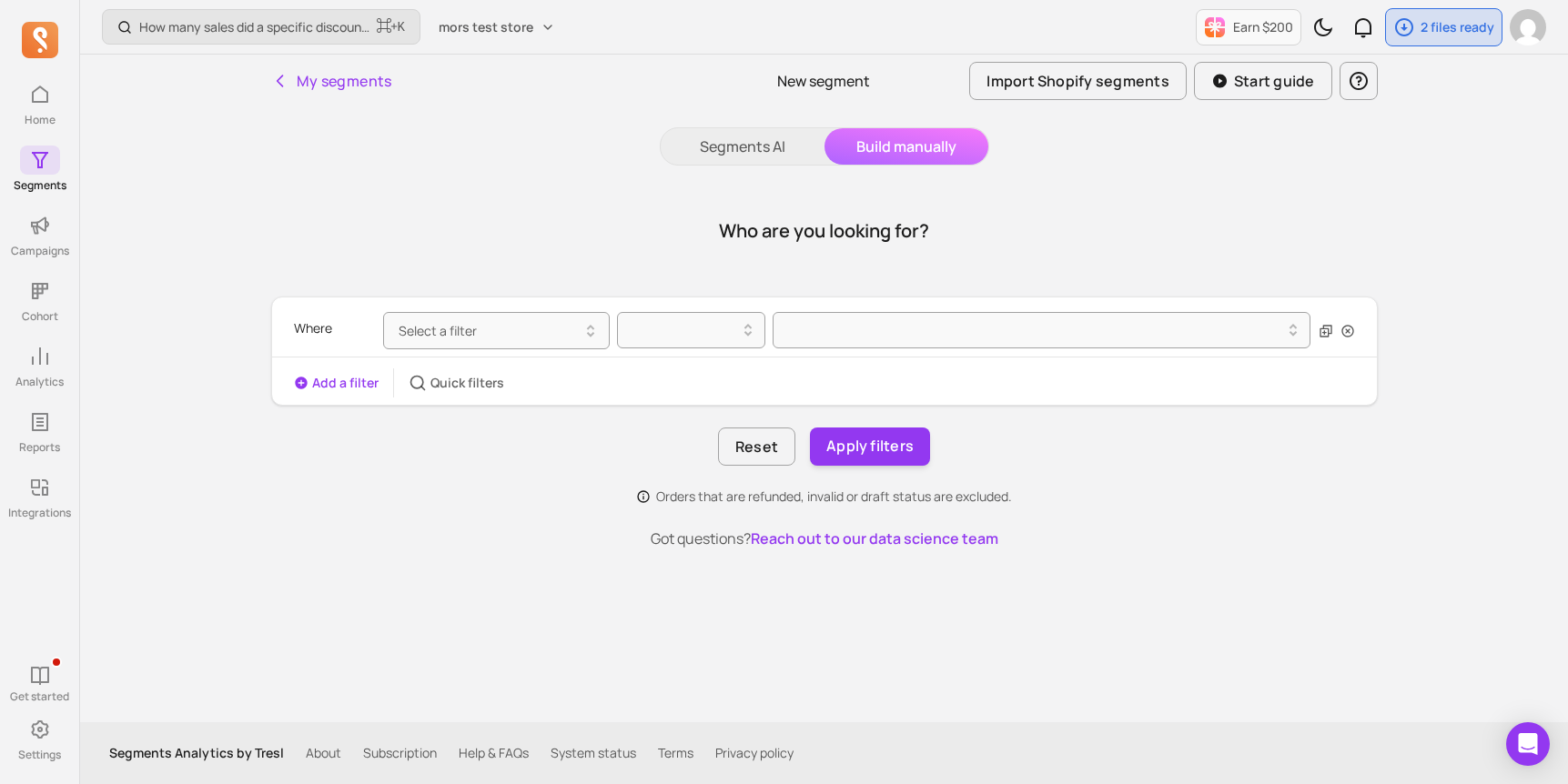 click on "Segments AI Build manually Who are you looking for? Where Select a filter Add a filter   Quick filters Reset Apply filters Orders that are refunded, invalid or draft status are excluded. Got questions?  Reach out to our data science team" at bounding box center [824, 407] 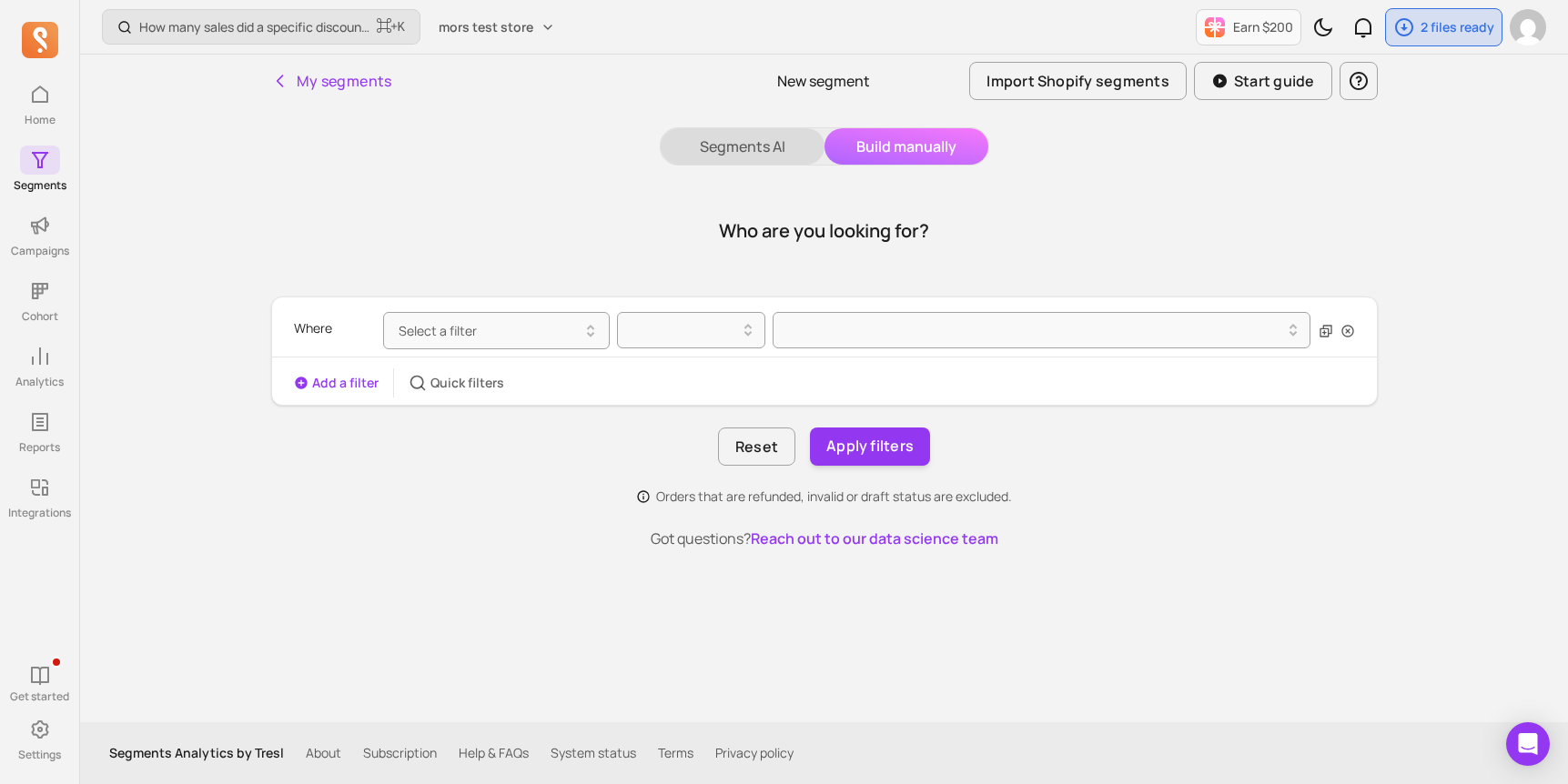 click on "Segments AI" at bounding box center (743, 146) 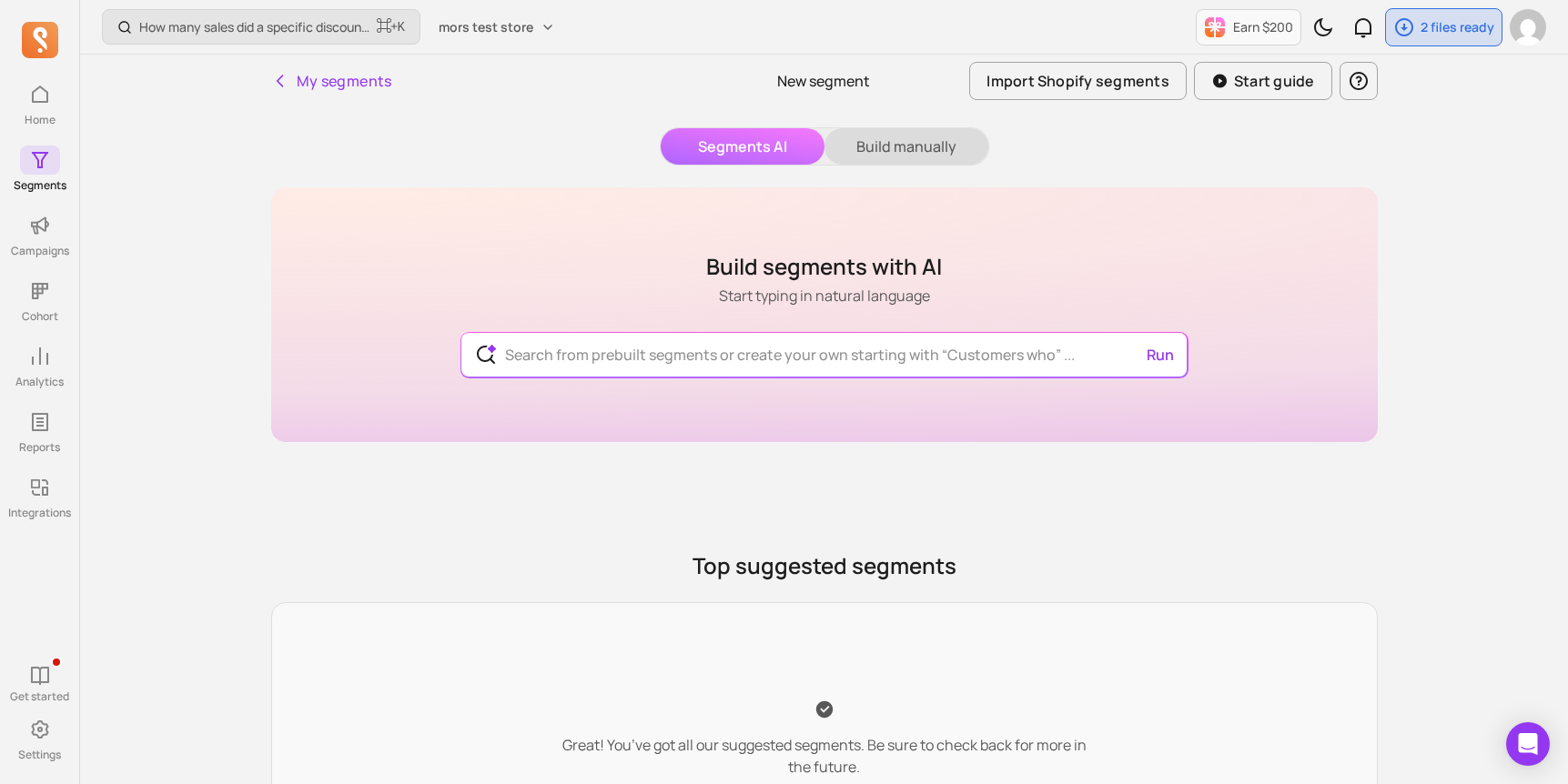 click on "Build manually" at bounding box center [906, 146] 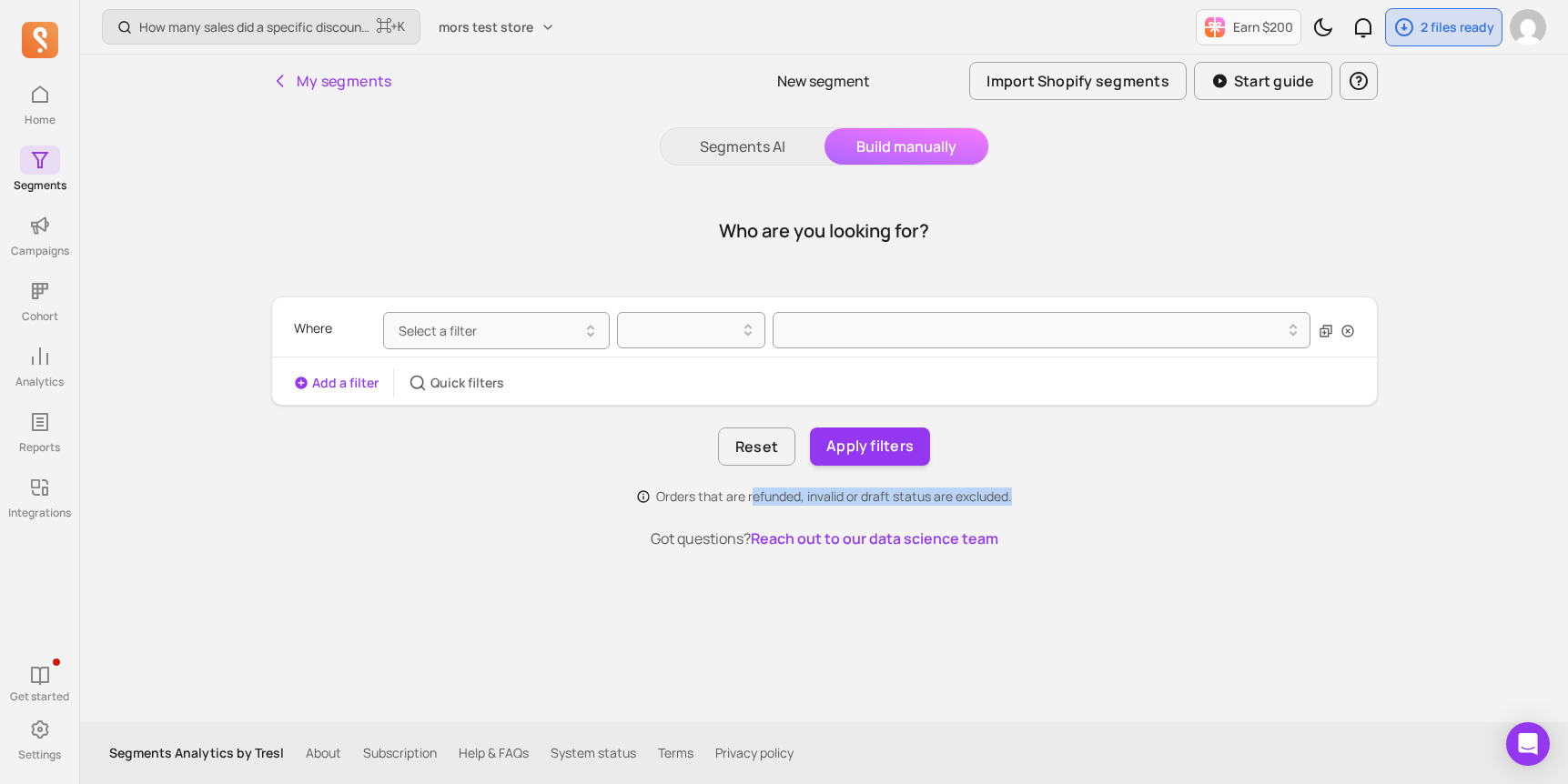 drag, startPoint x: 754, startPoint y: 505, endPoint x: 1040, endPoint y: 505, distance: 286 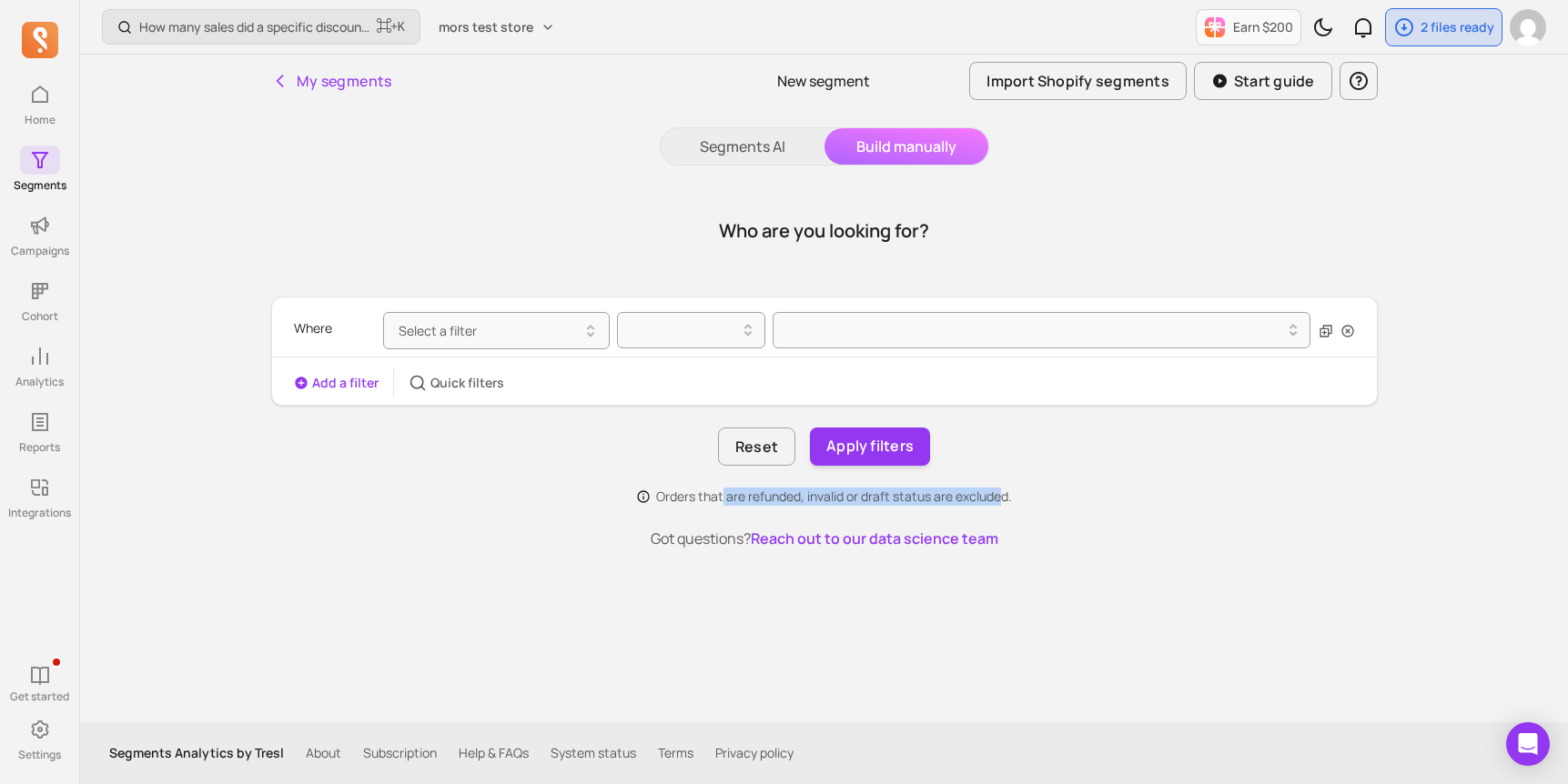 drag, startPoint x: 1005, startPoint y: 498, endPoint x: 709, endPoint y: 497, distance: 296.00169 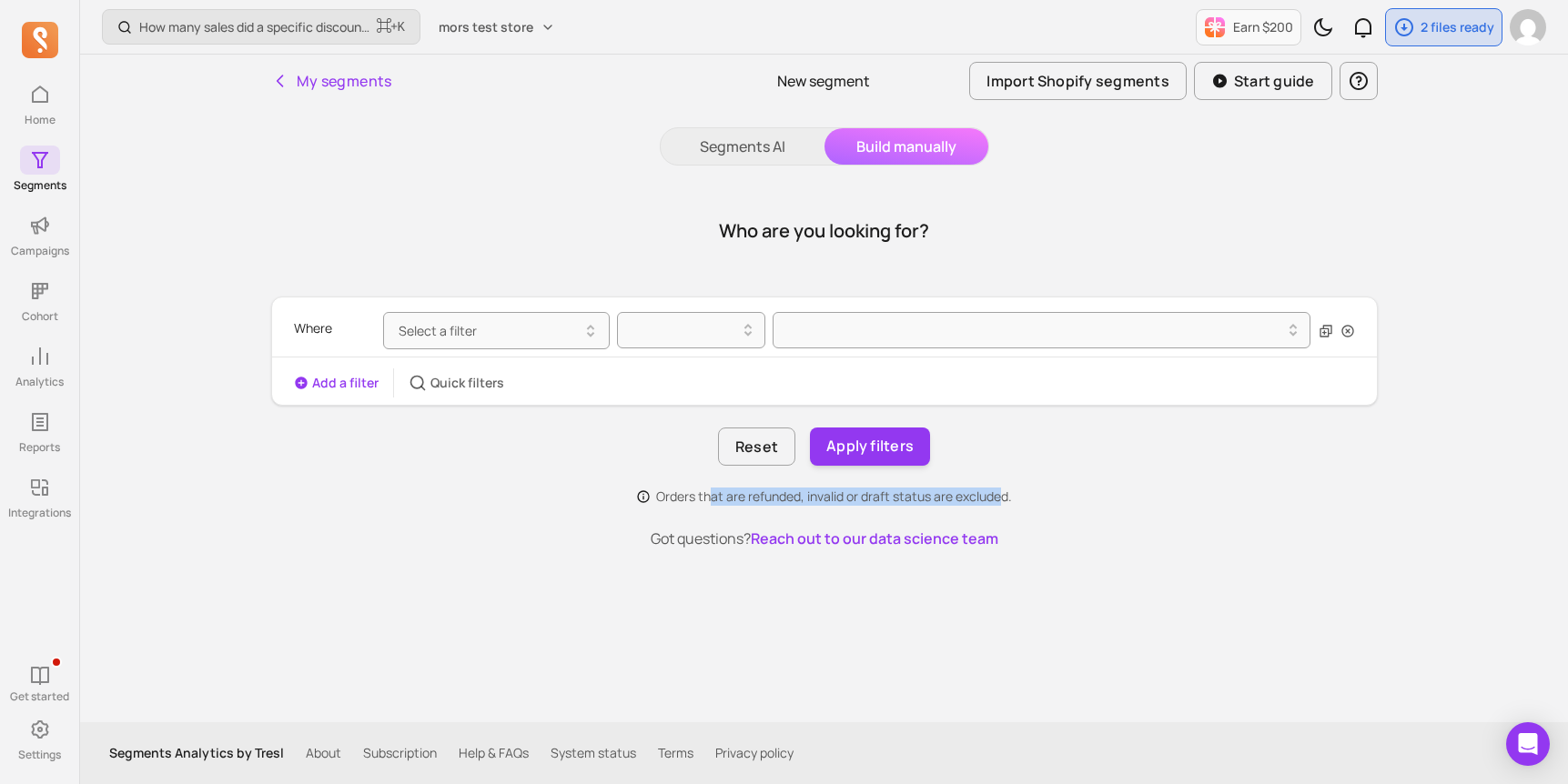 click on "Orders that are refunded, invalid or draft status are excluded." at bounding box center (834, 497) 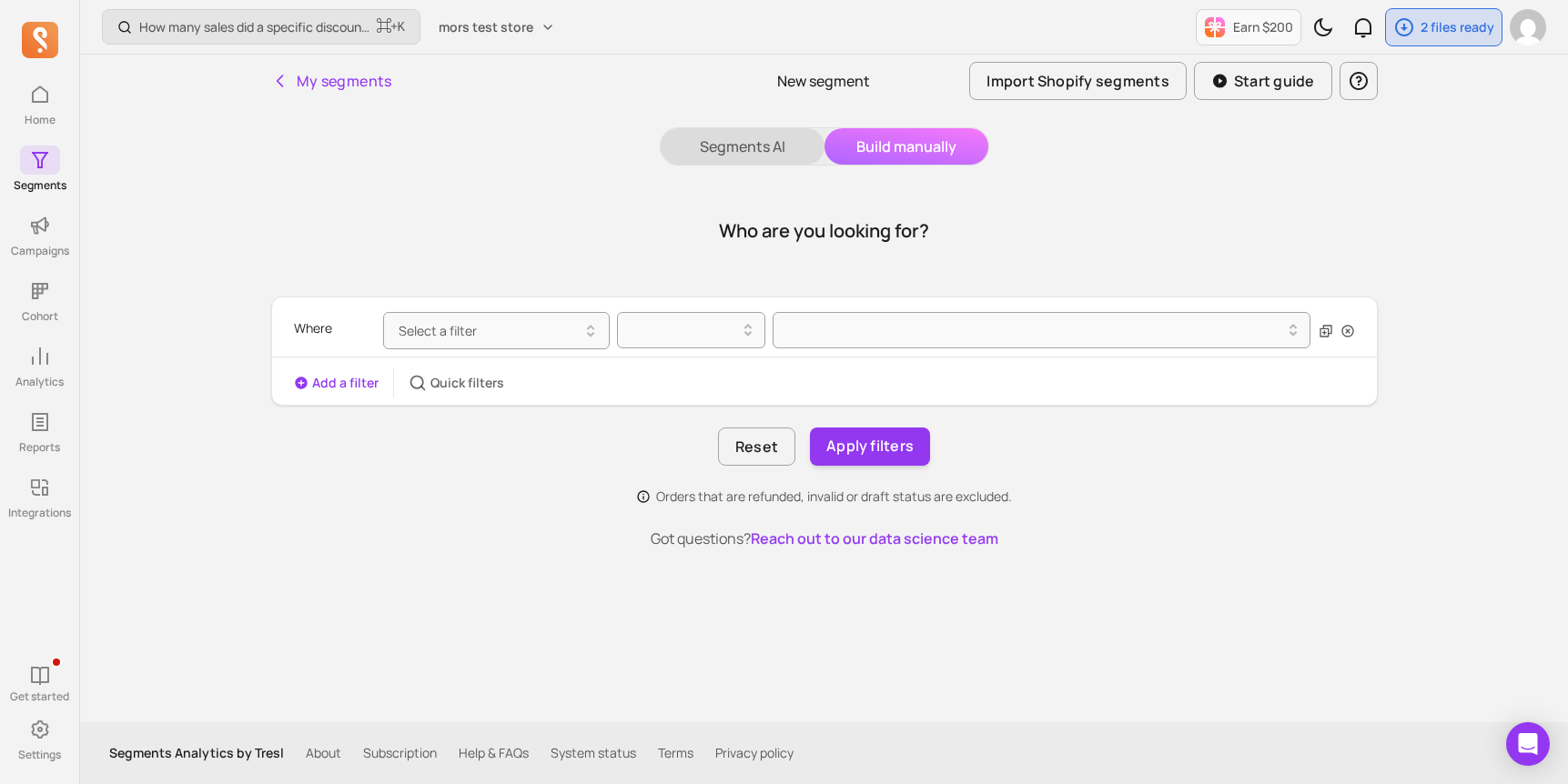 click on "Segments AI" at bounding box center [743, 146] 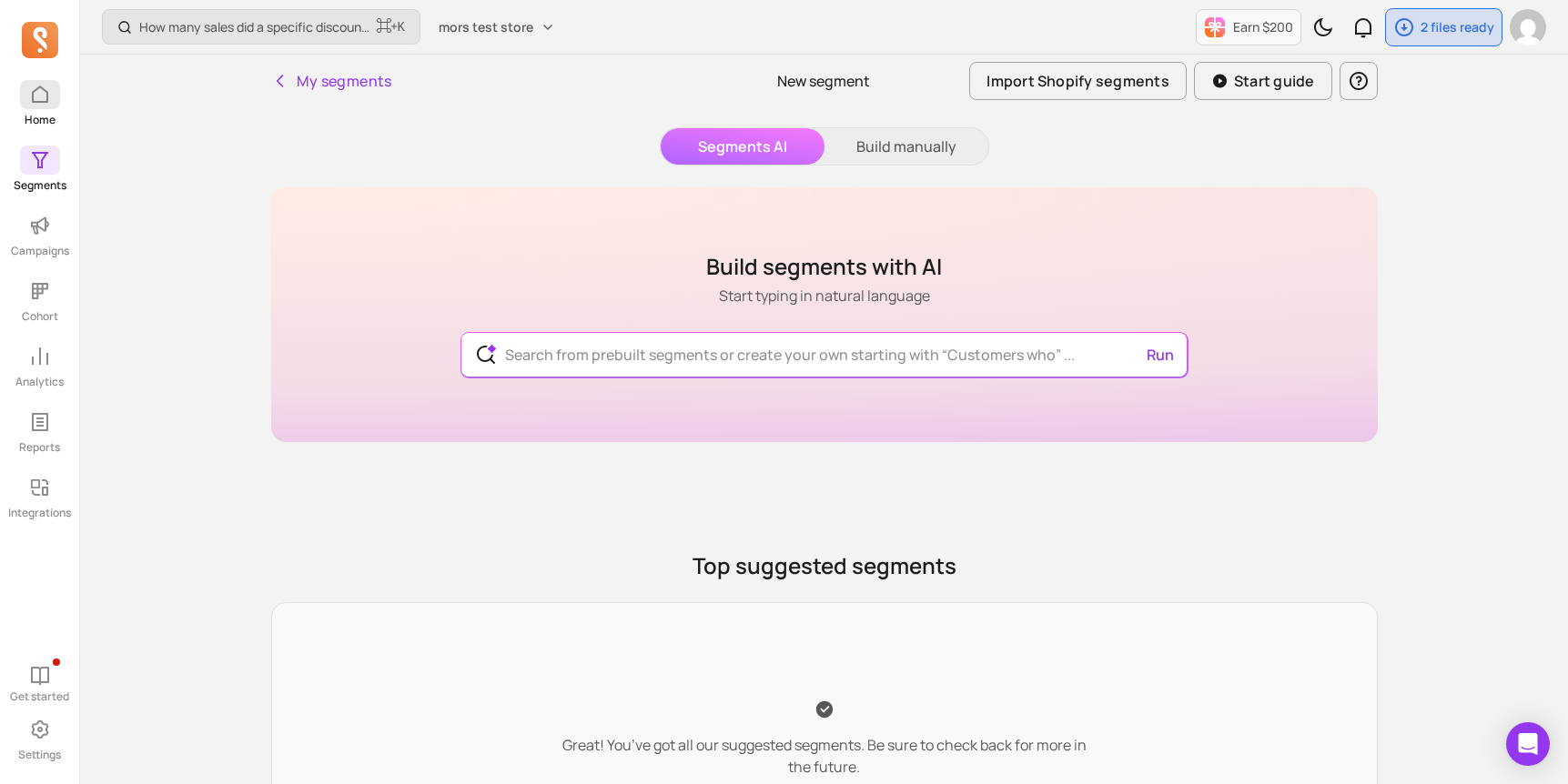 click at bounding box center (40, 95) 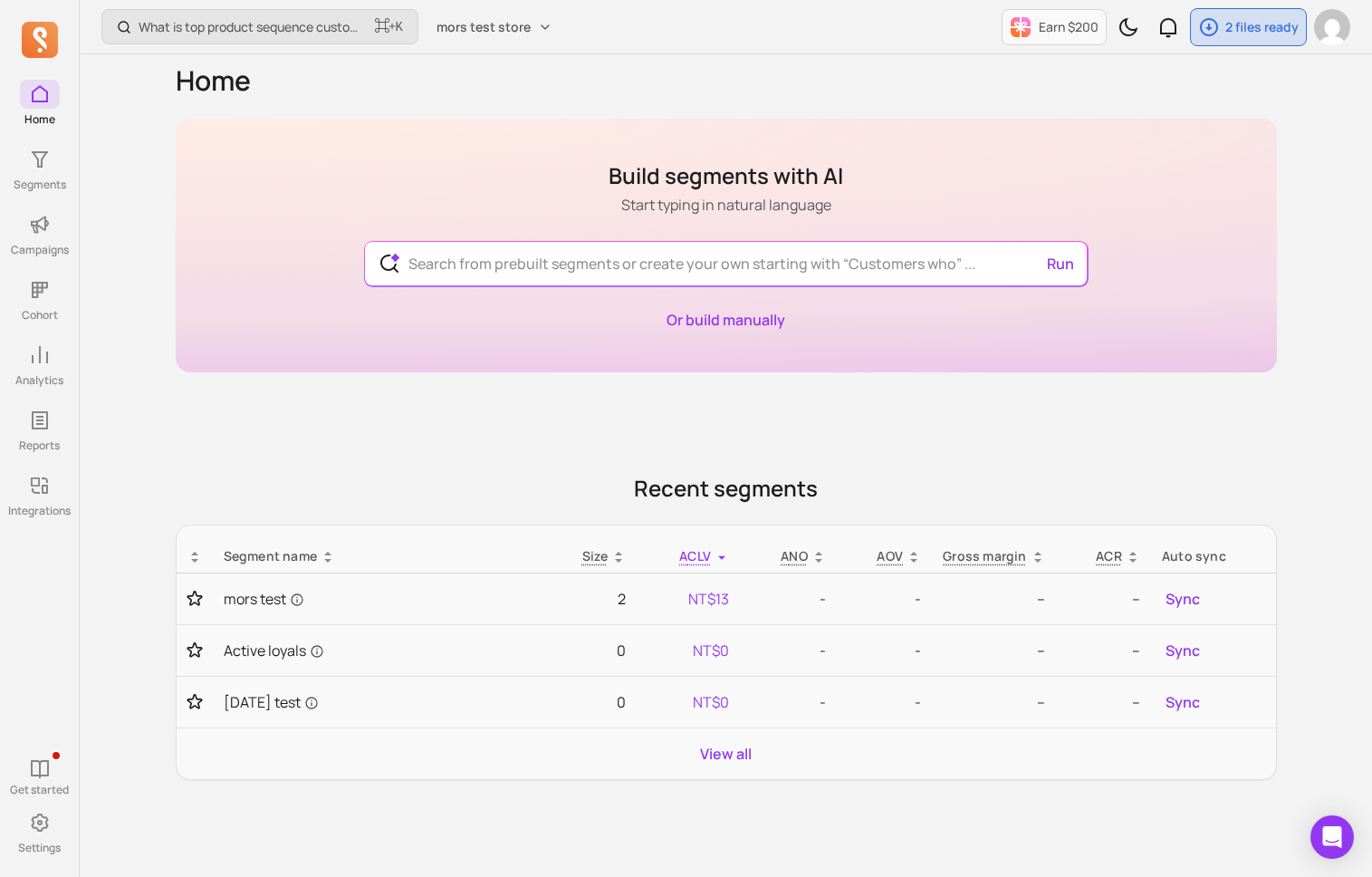 scroll, scrollTop: 0, scrollLeft: 0, axis: both 